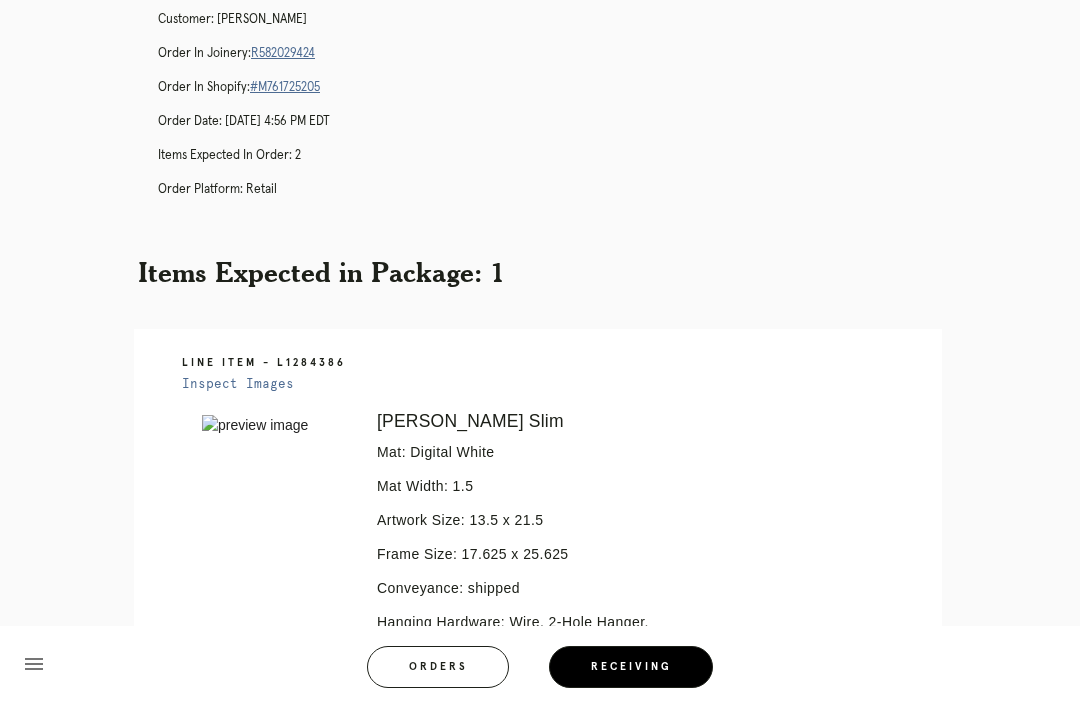 scroll, scrollTop: 0, scrollLeft: 0, axis: both 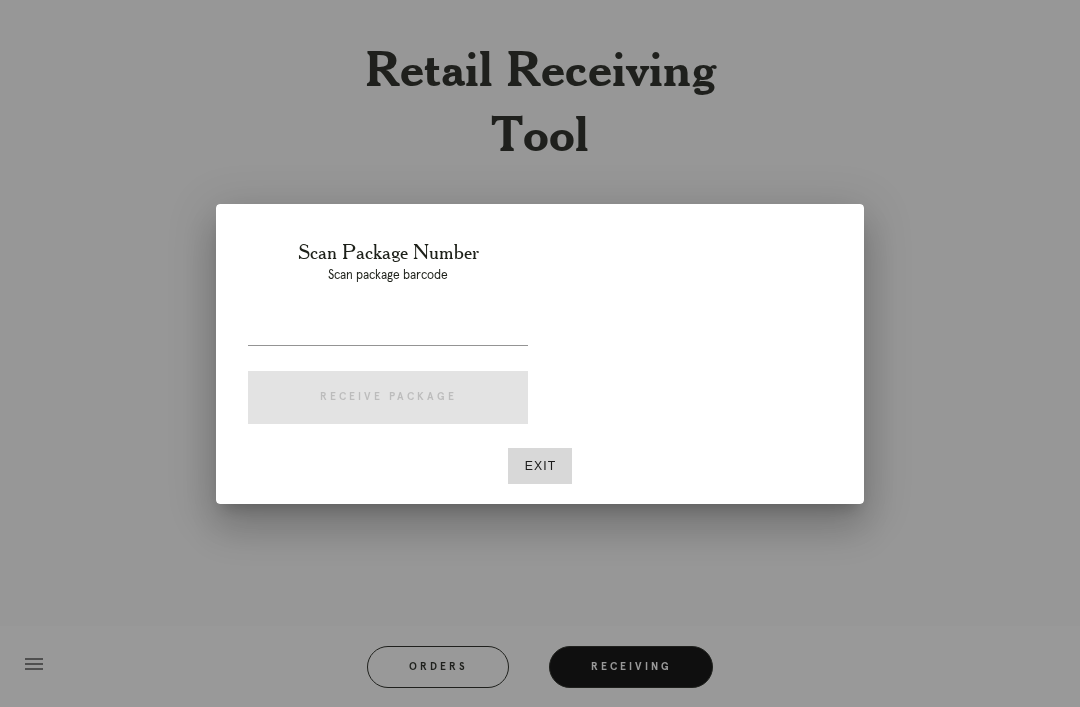 click on "Exit" at bounding box center [540, 466] 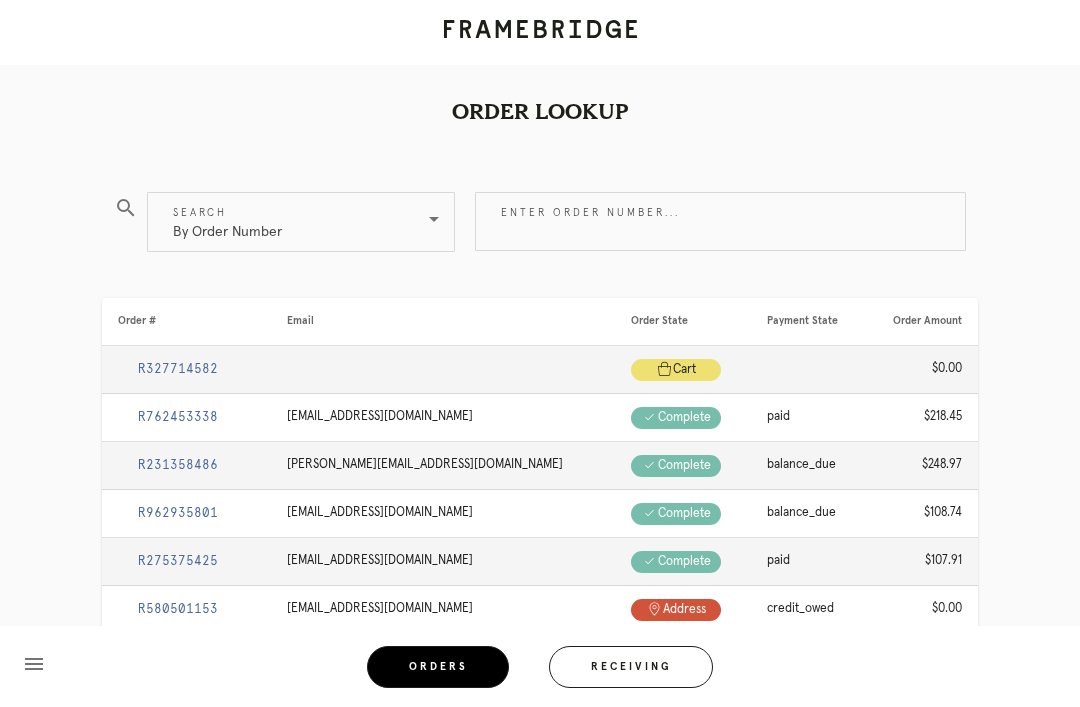click on "Receiving" at bounding box center [631, 667] 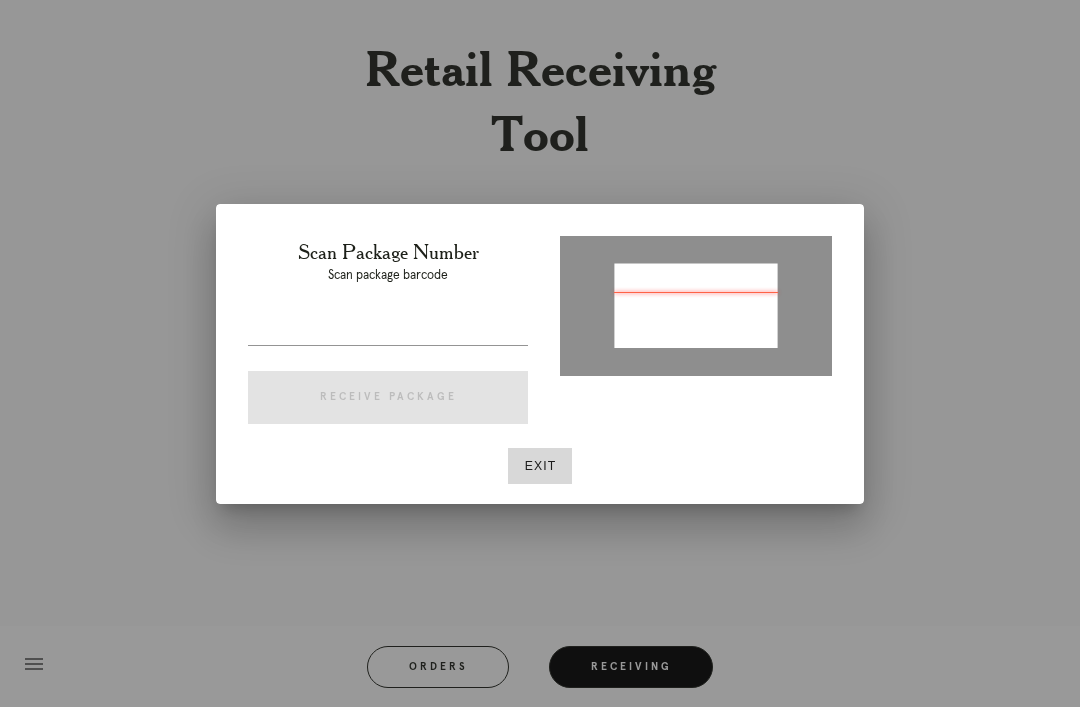type on "L3W247231832200439" 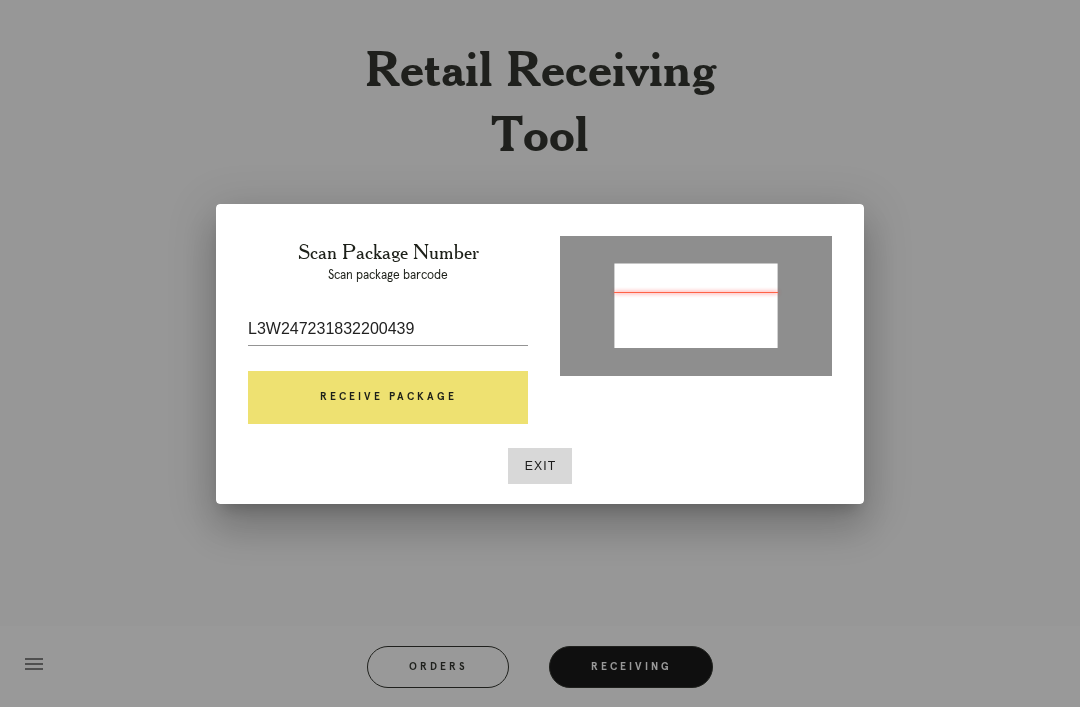 click on "Exit" at bounding box center [540, 466] 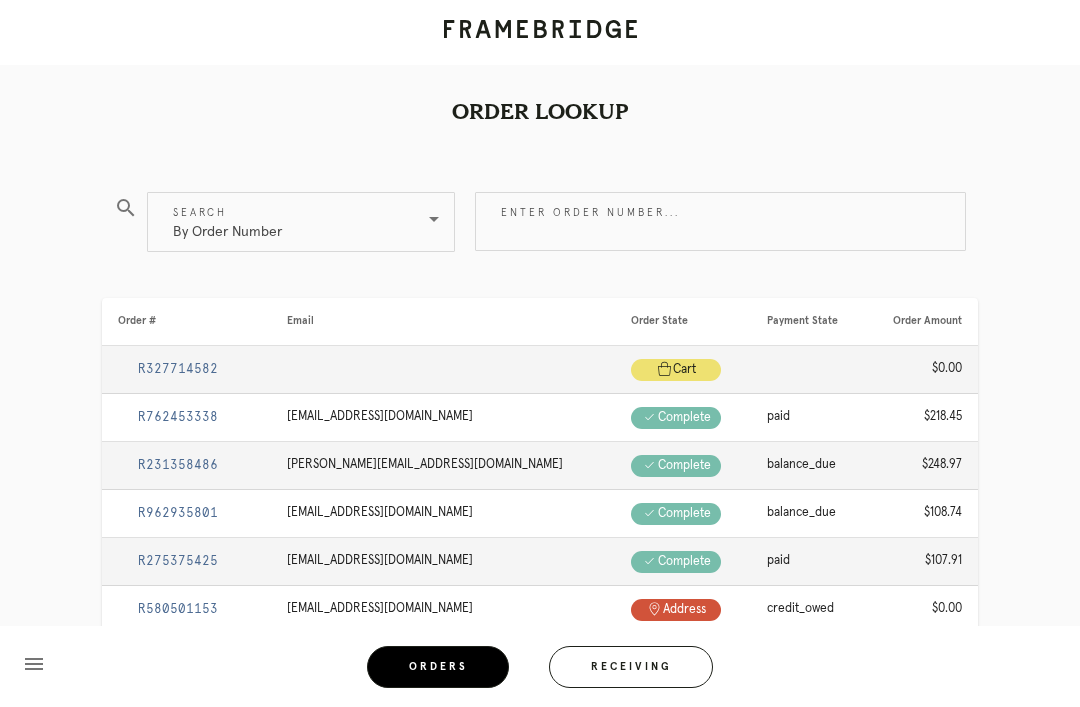 click on "Receiving" at bounding box center (631, 667) 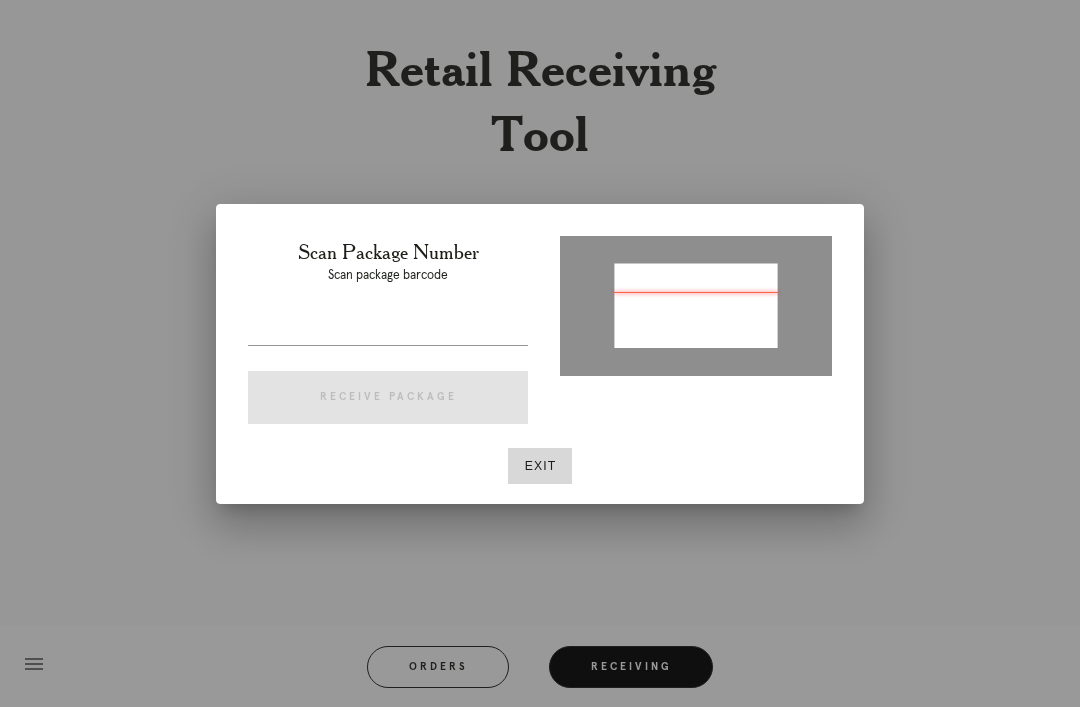 type on "P135677425814278" 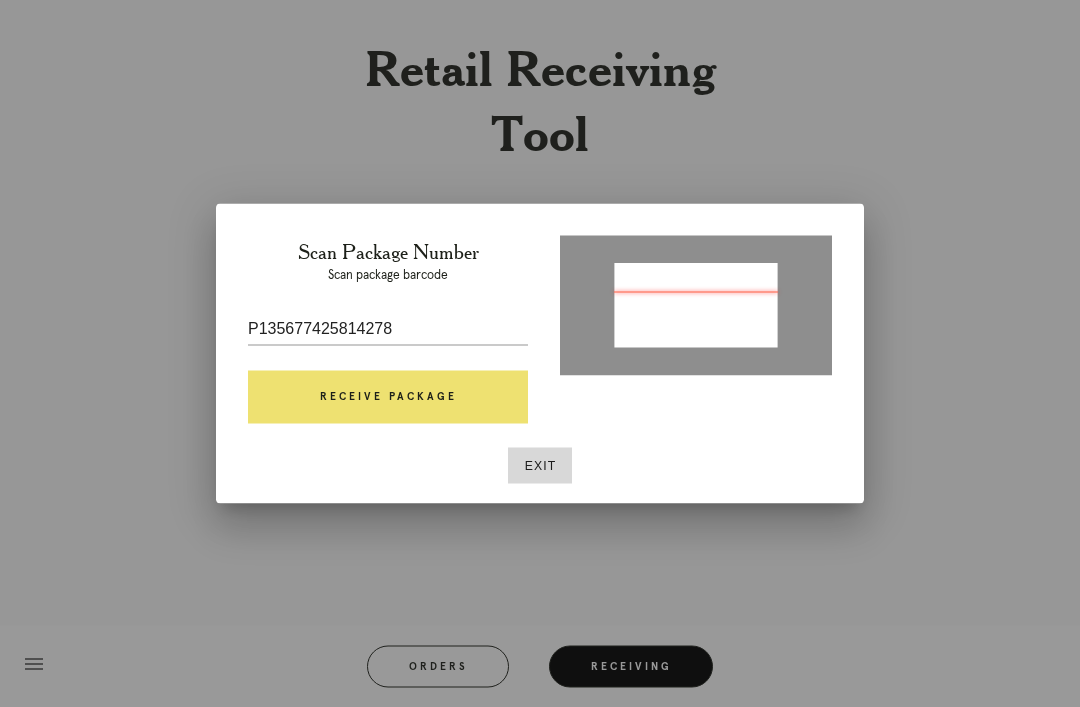 scroll, scrollTop: 64, scrollLeft: 0, axis: vertical 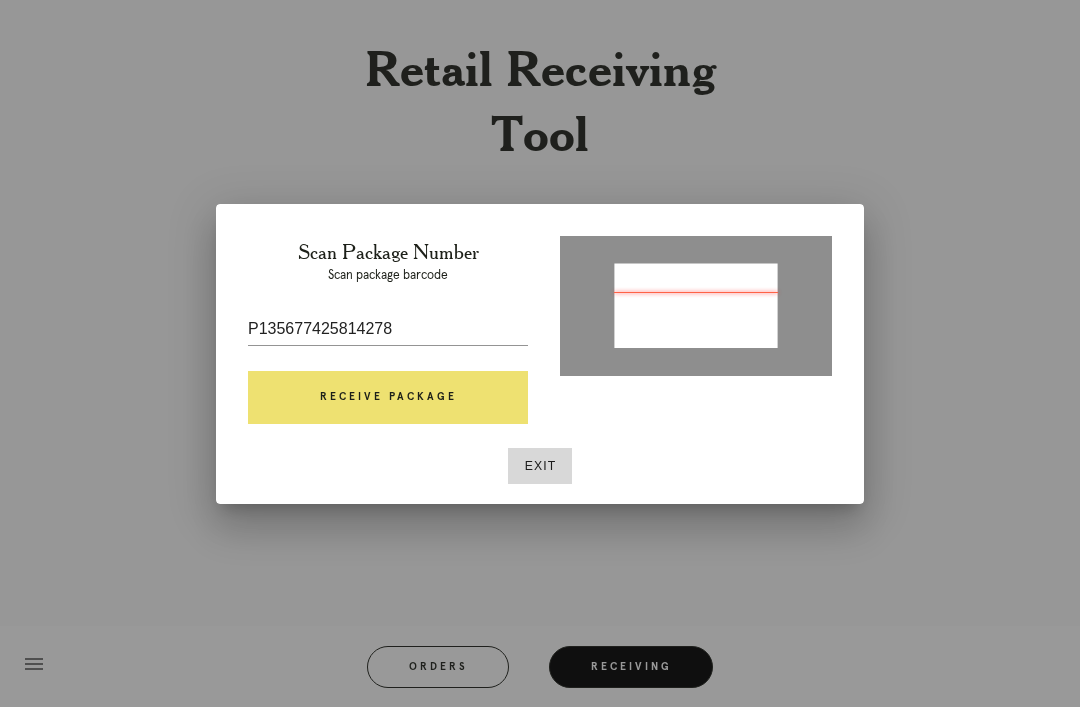 click on "Receive Package" at bounding box center (388, 398) 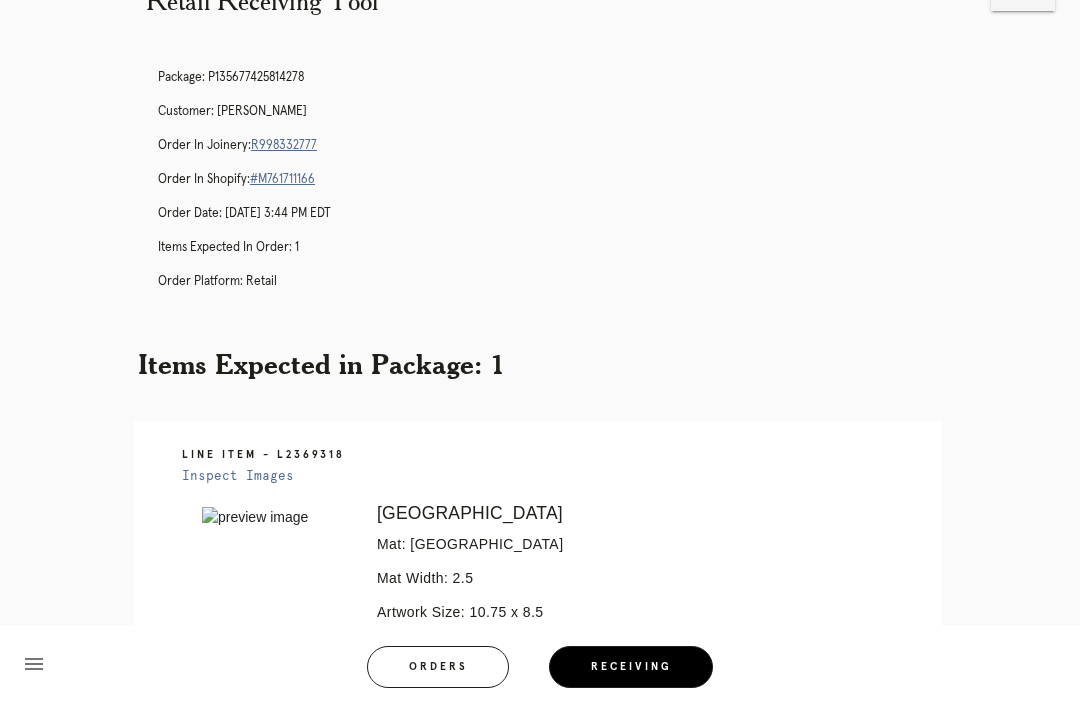 click on "R998332777" at bounding box center (284, 145) 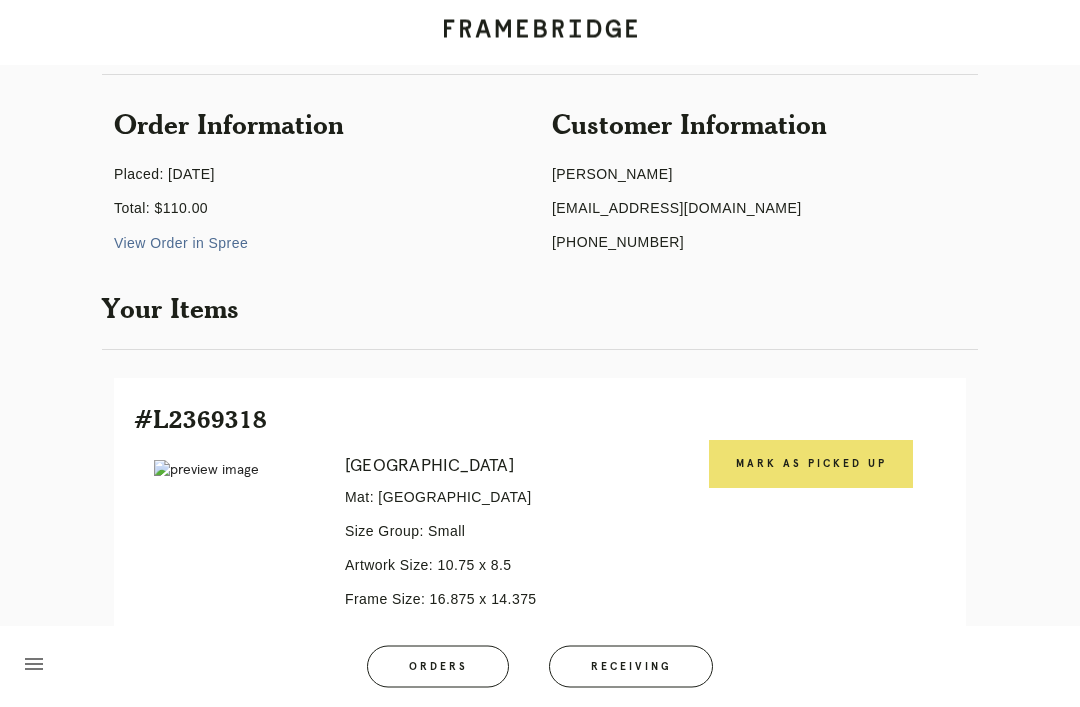 scroll, scrollTop: 155, scrollLeft: 0, axis: vertical 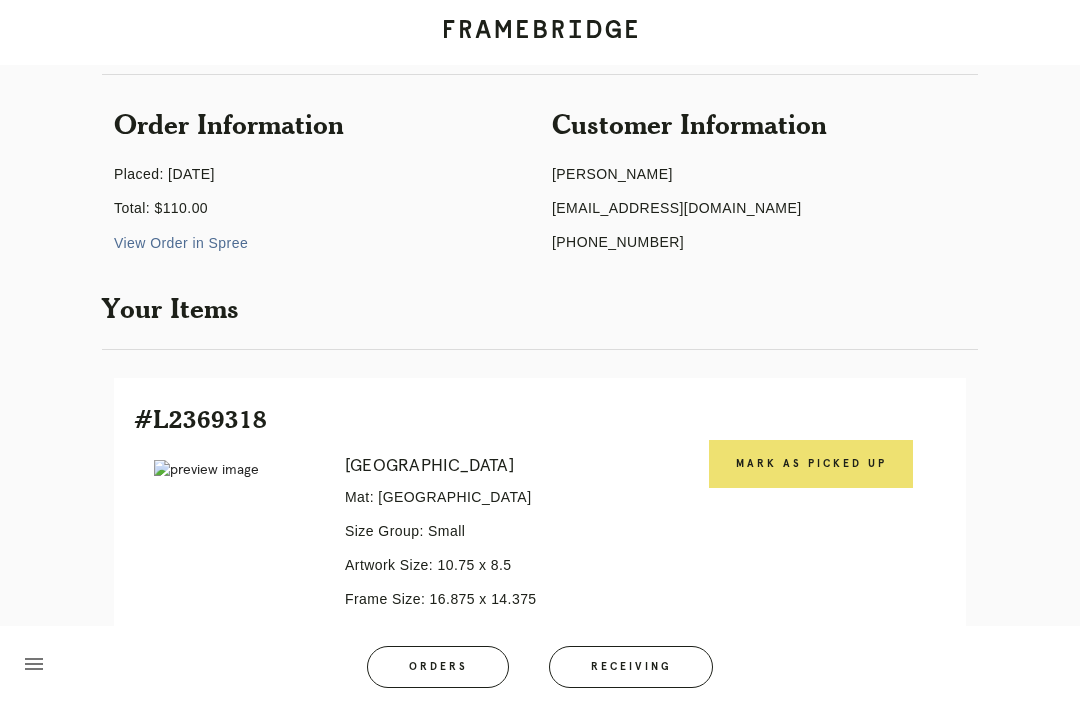 click on "Mark as Picked Up" at bounding box center [811, 464] 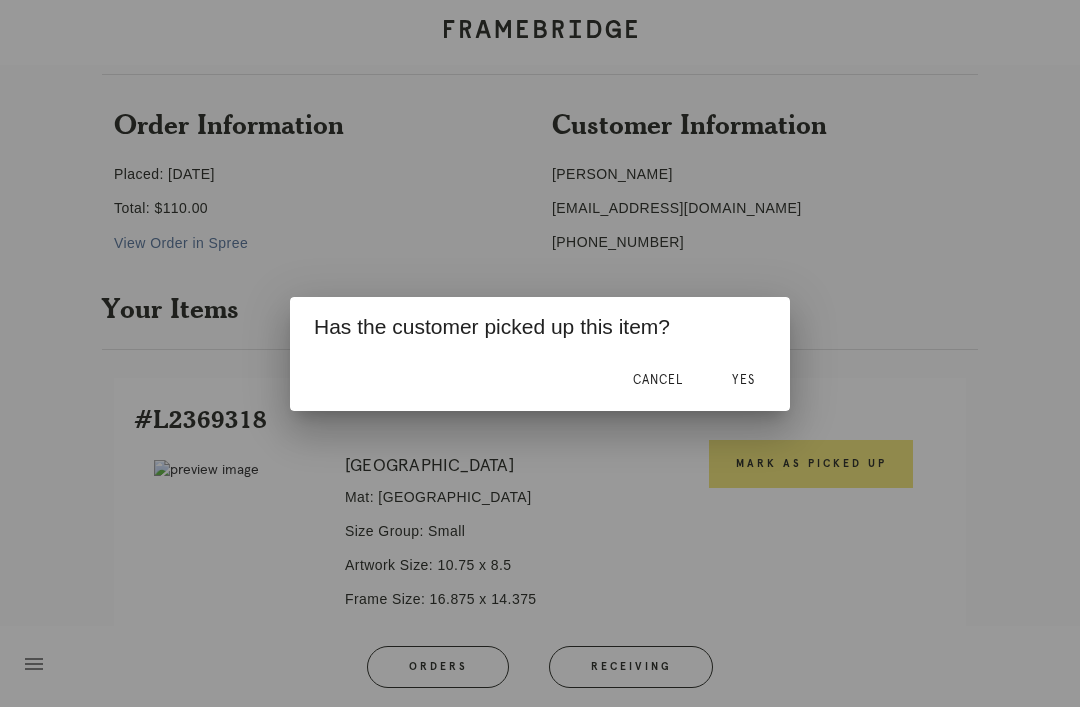 click on "Yes" at bounding box center (743, 380) 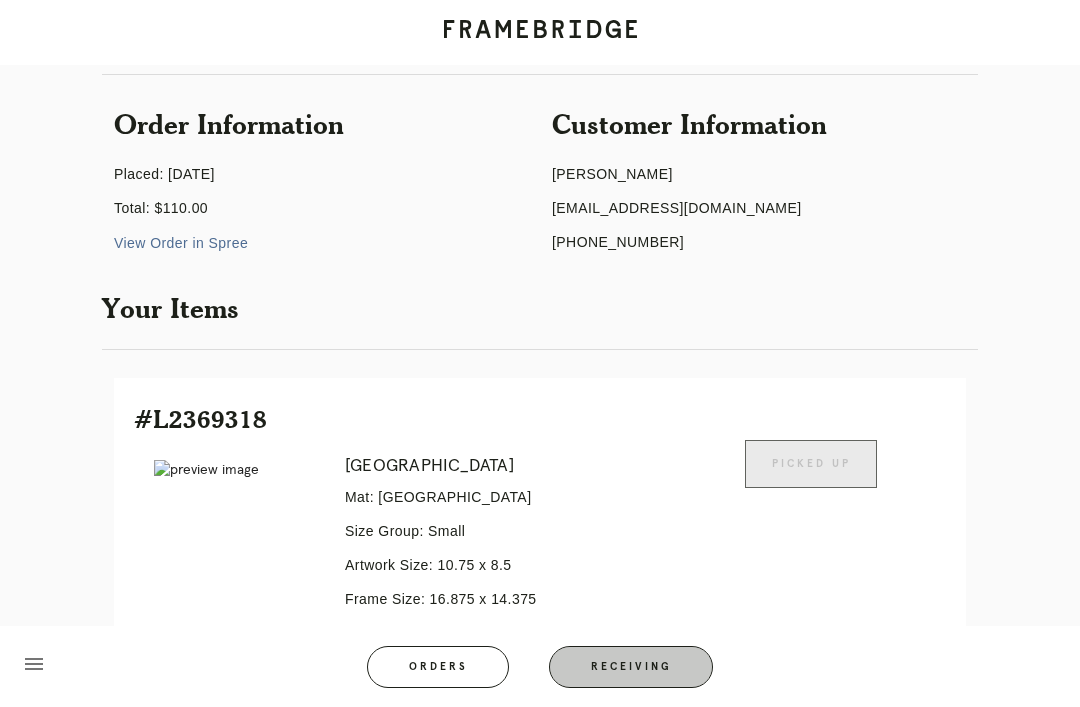 click on "Receiving" at bounding box center (631, 667) 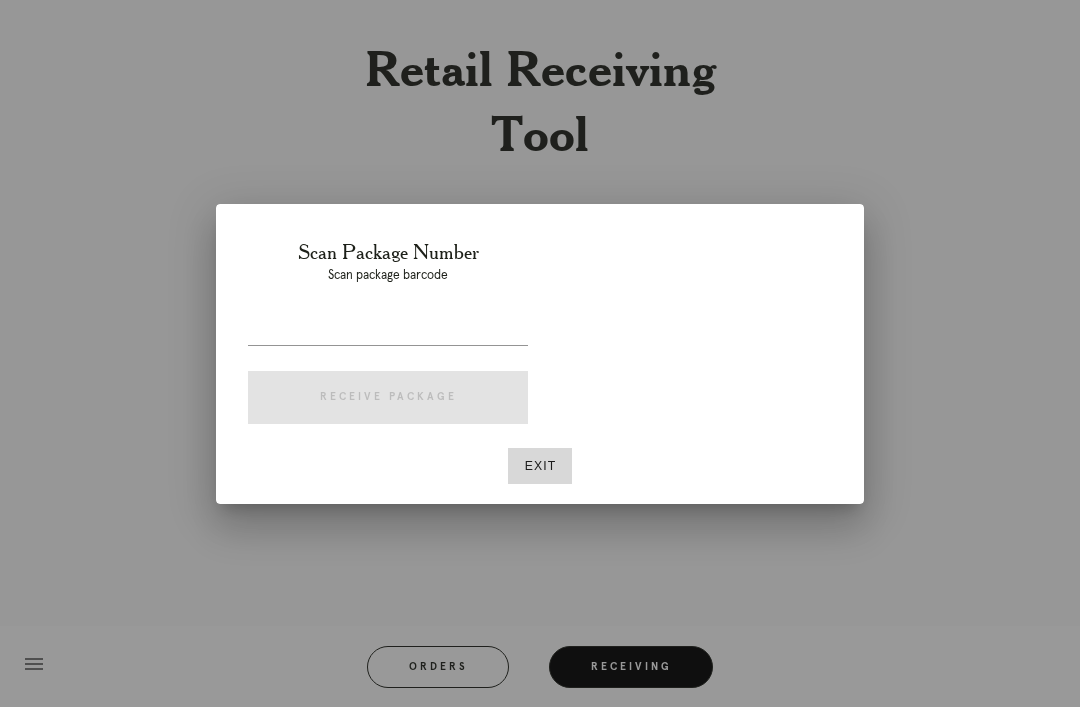 scroll, scrollTop: 64, scrollLeft: 0, axis: vertical 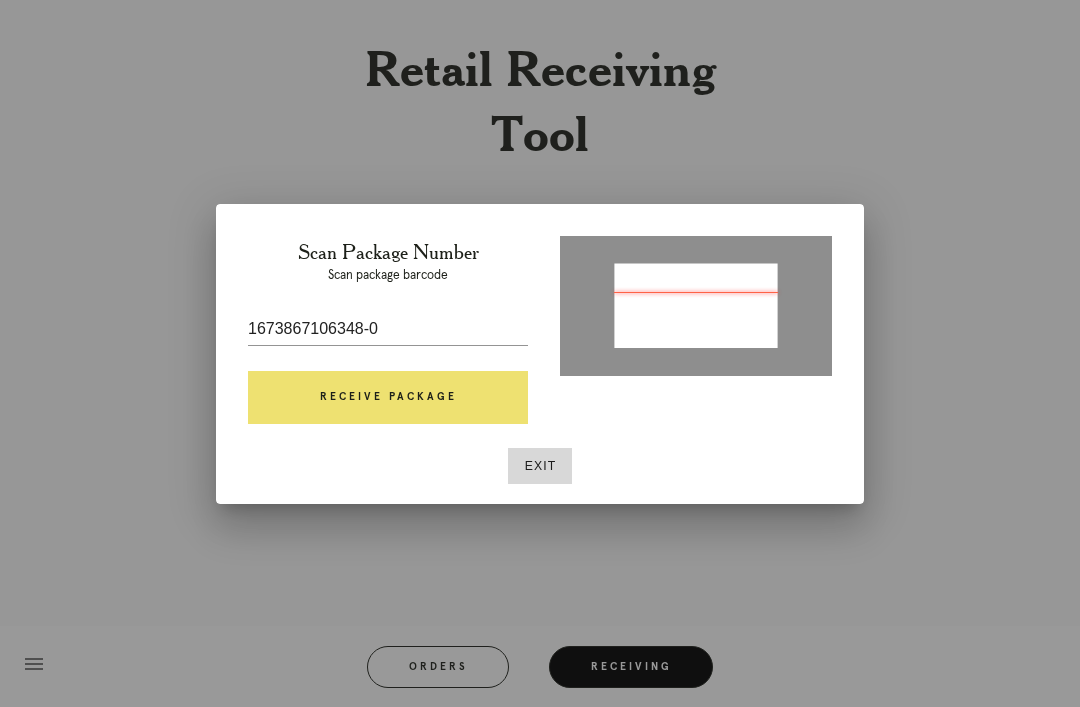 type on ""26 -928/0684830" 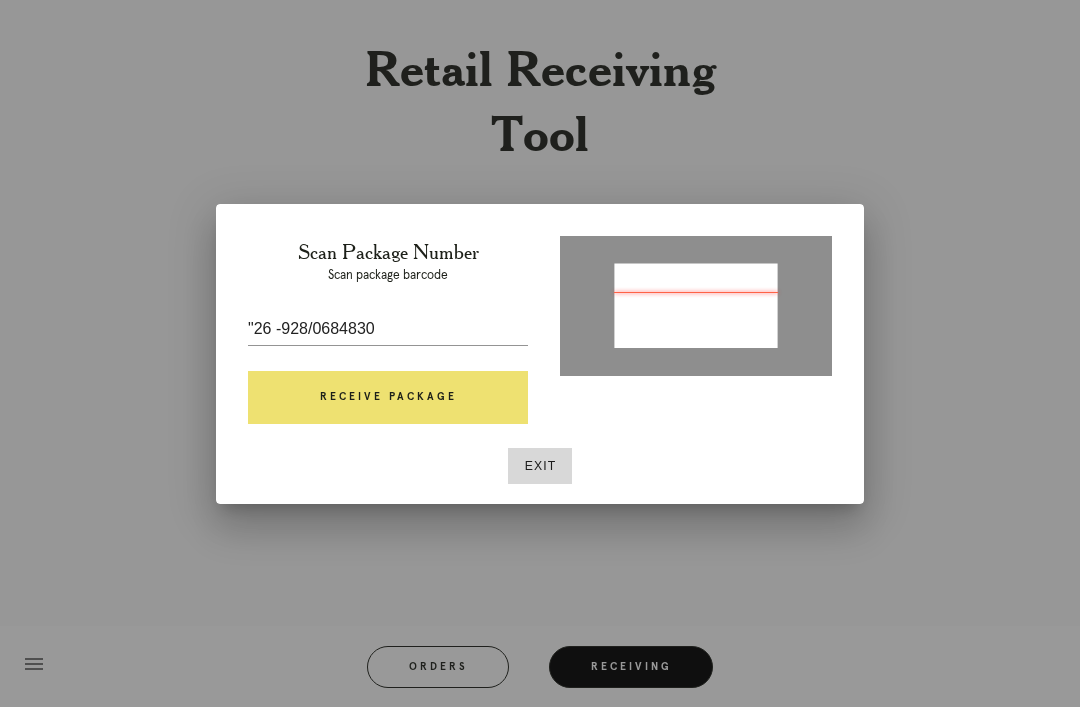 click on "Receive Package" at bounding box center [388, 398] 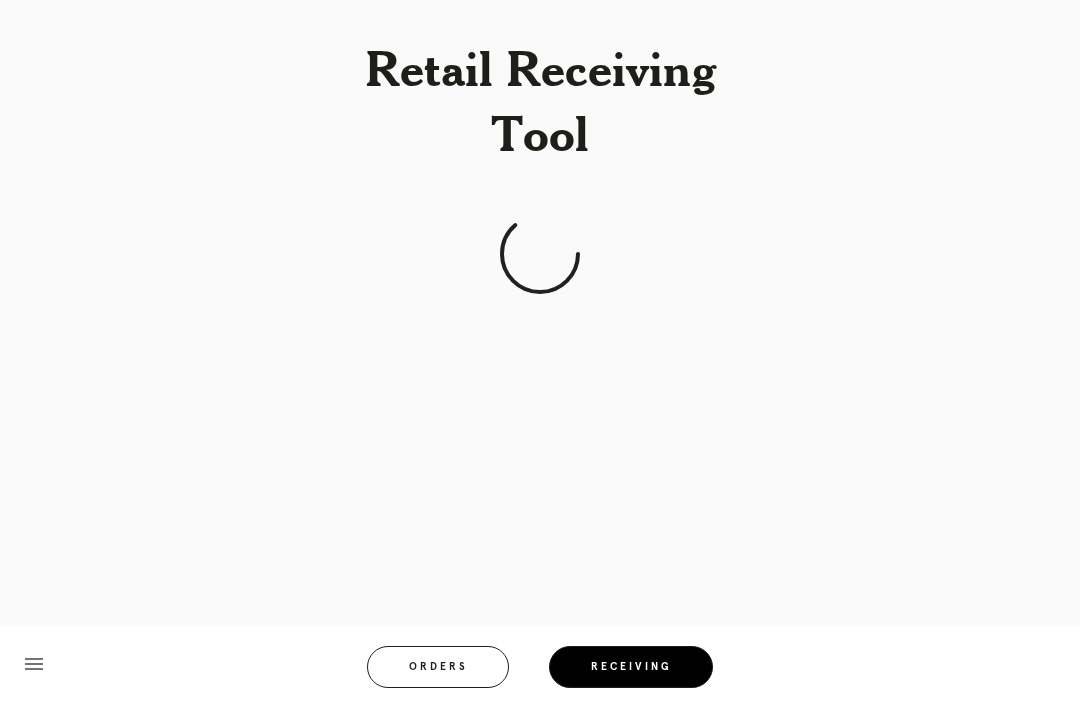click on "Orders" at bounding box center (438, 667) 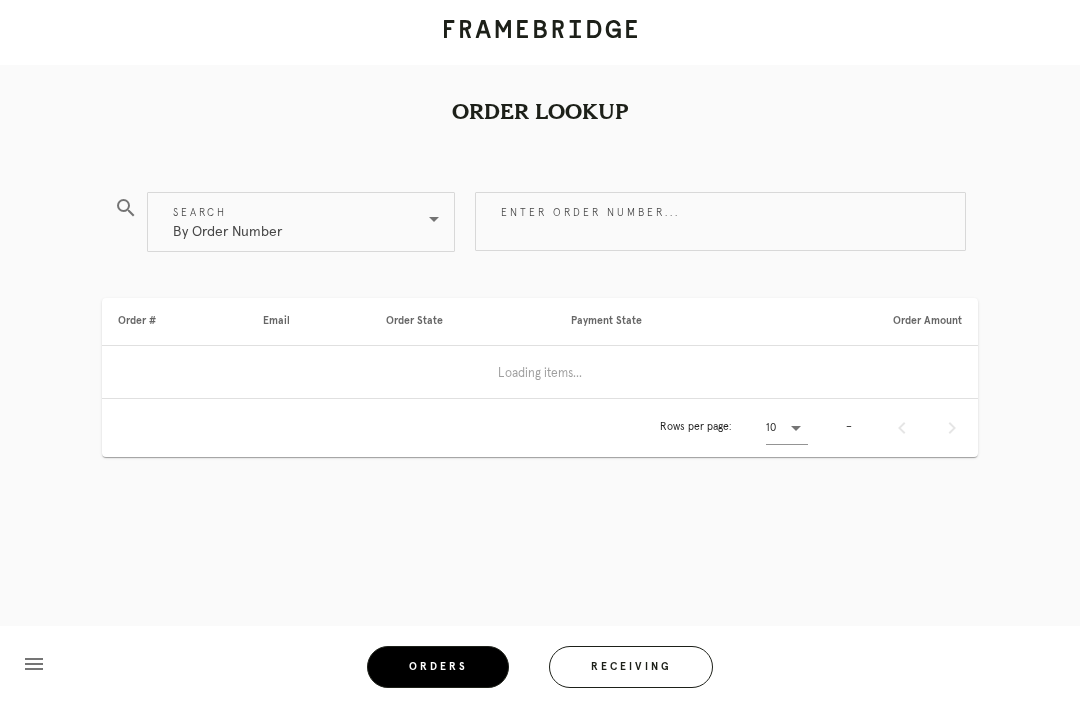 click on "Receiving" at bounding box center [631, 667] 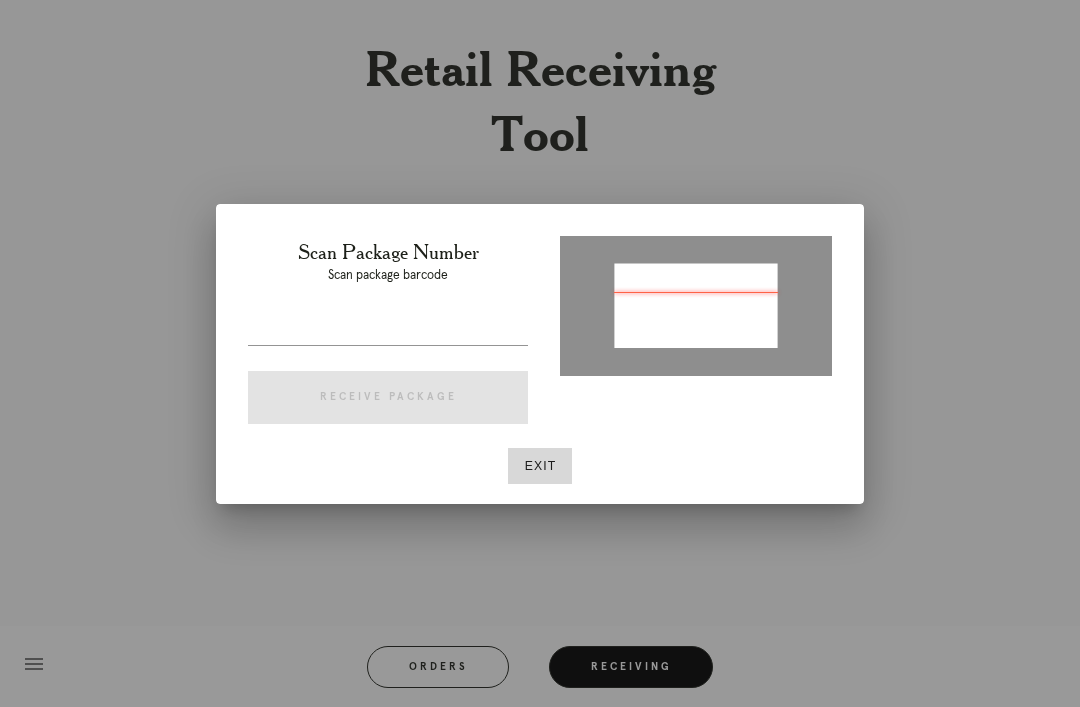 type on "P267396710684830" 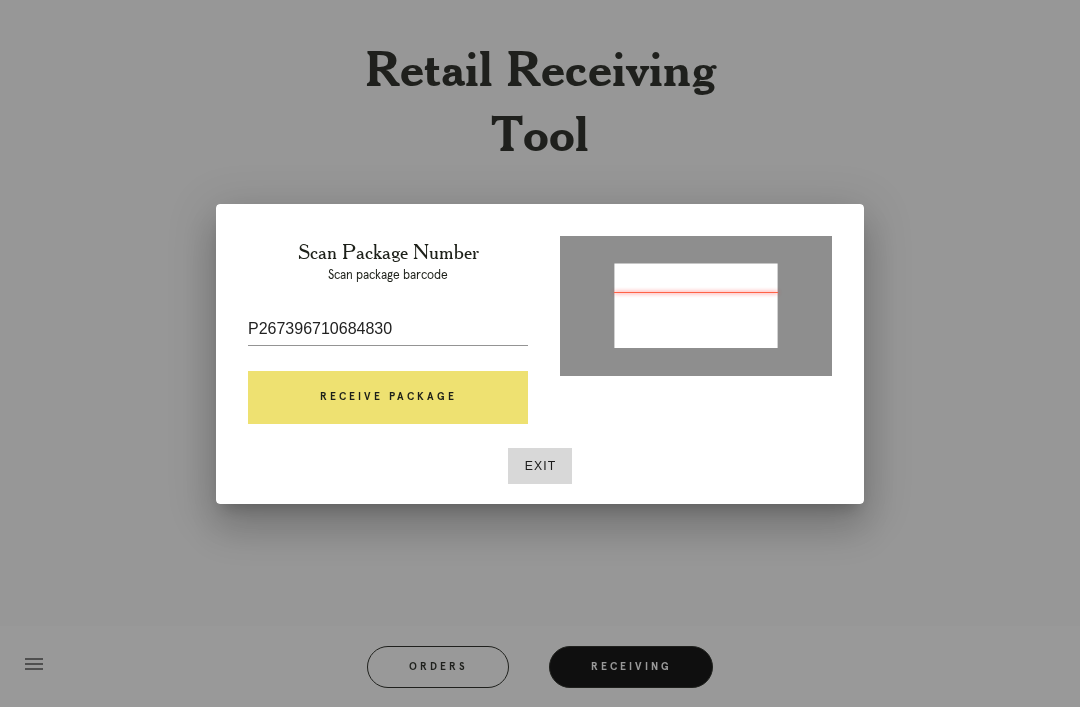 click on "Receive Package" at bounding box center (388, 398) 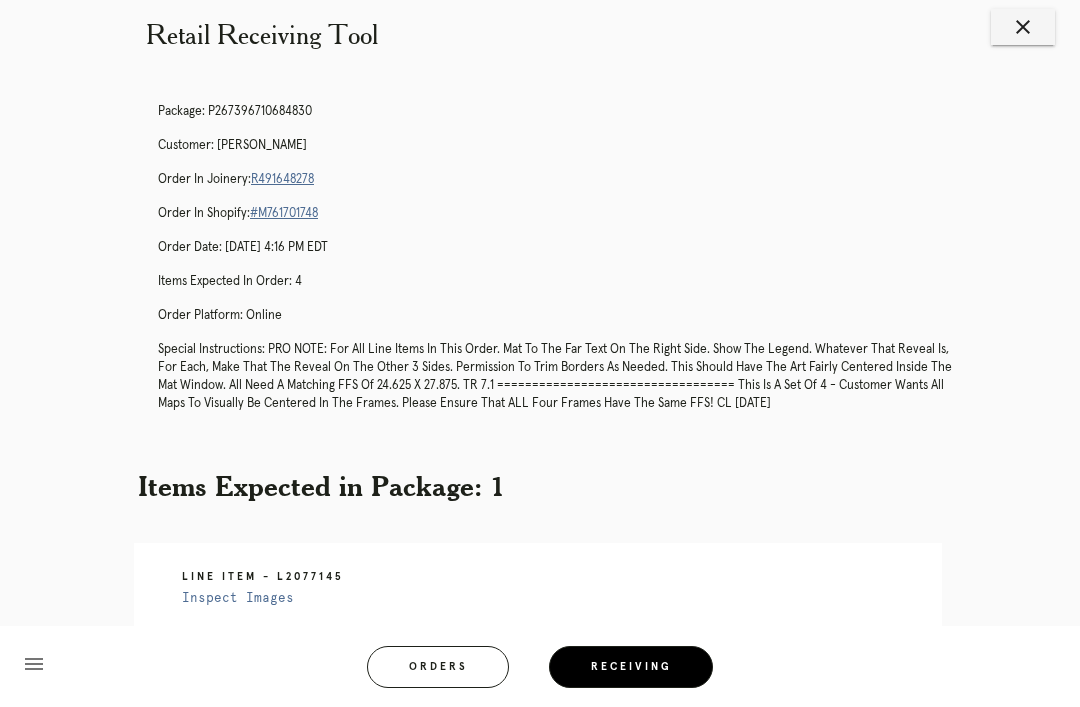 scroll, scrollTop: 31, scrollLeft: 0, axis: vertical 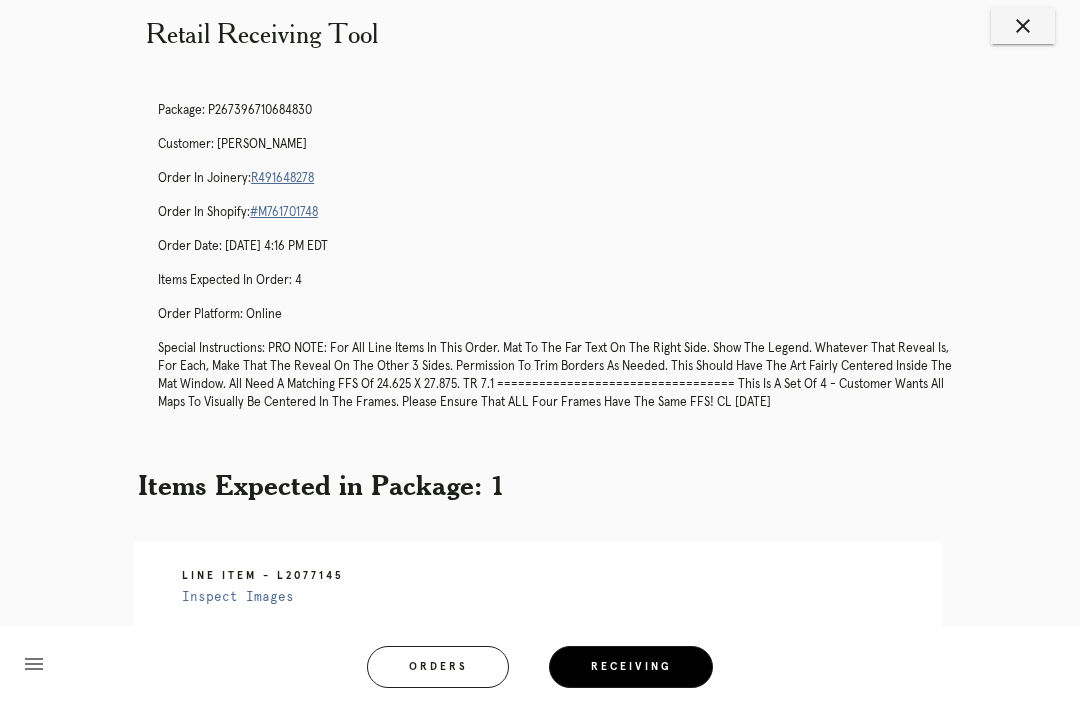 click on "R491648278" at bounding box center (282, 178) 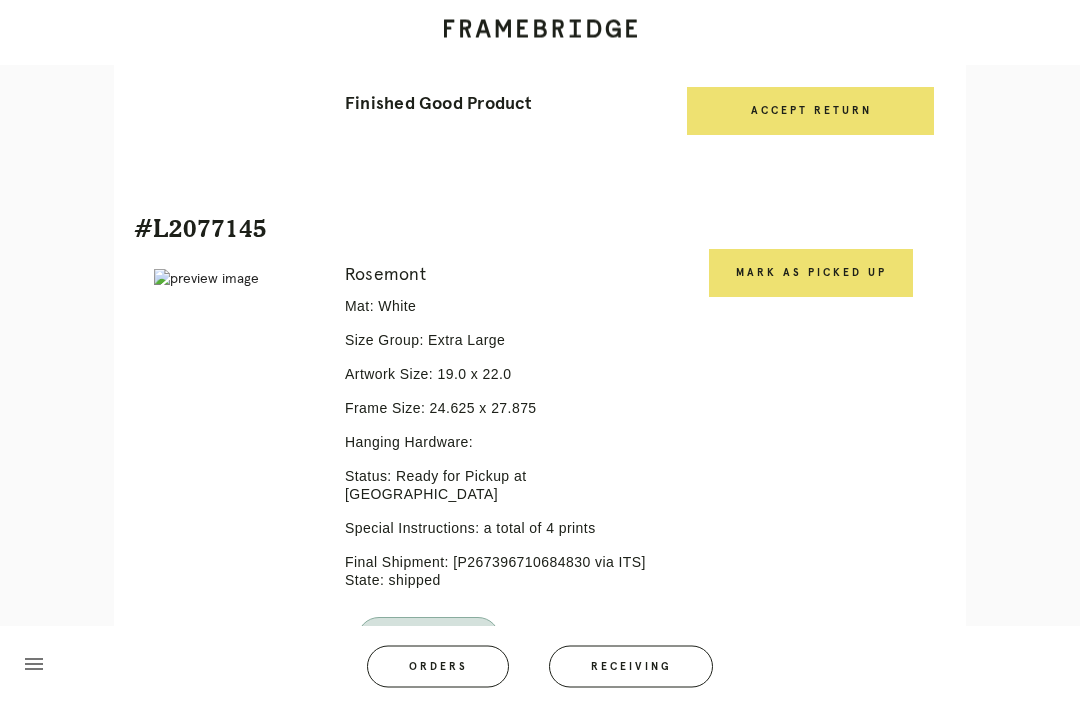 scroll, scrollTop: 2435, scrollLeft: 0, axis: vertical 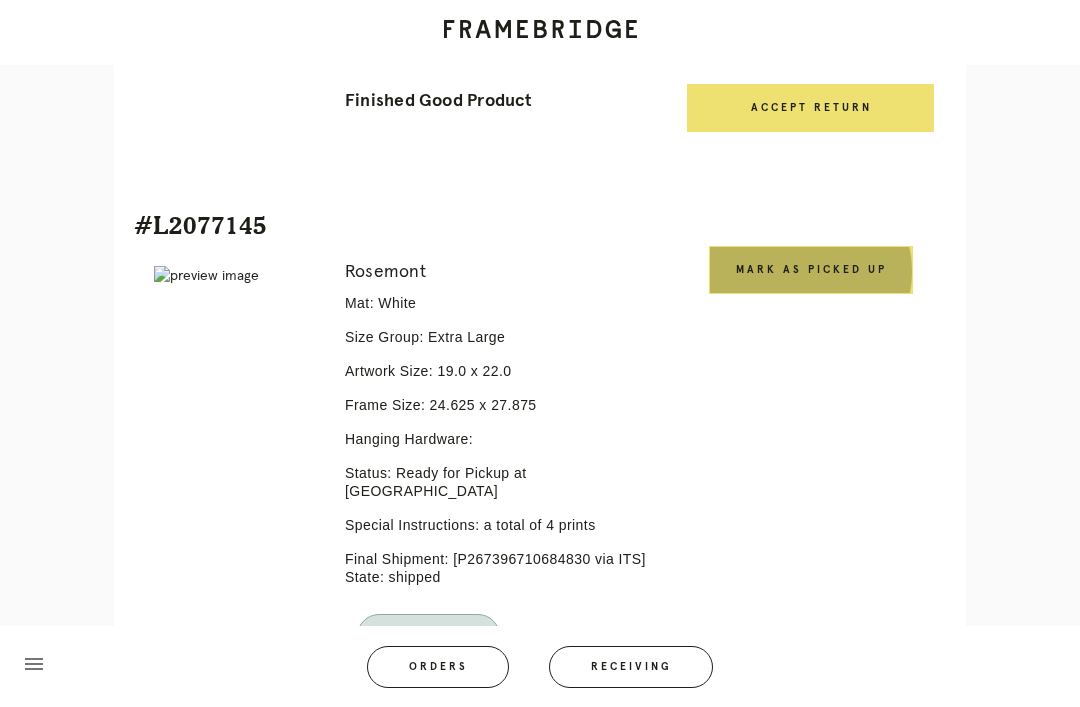 click on "Mark as Picked Up" at bounding box center [811, 270] 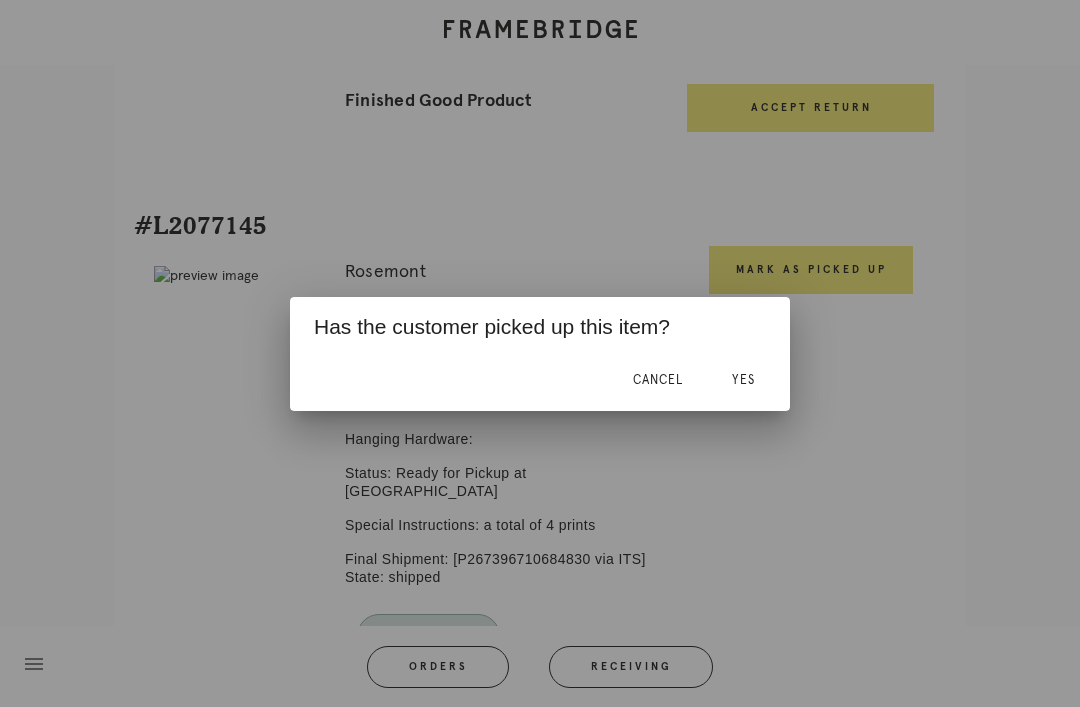 click on "Yes" at bounding box center [743, 380] 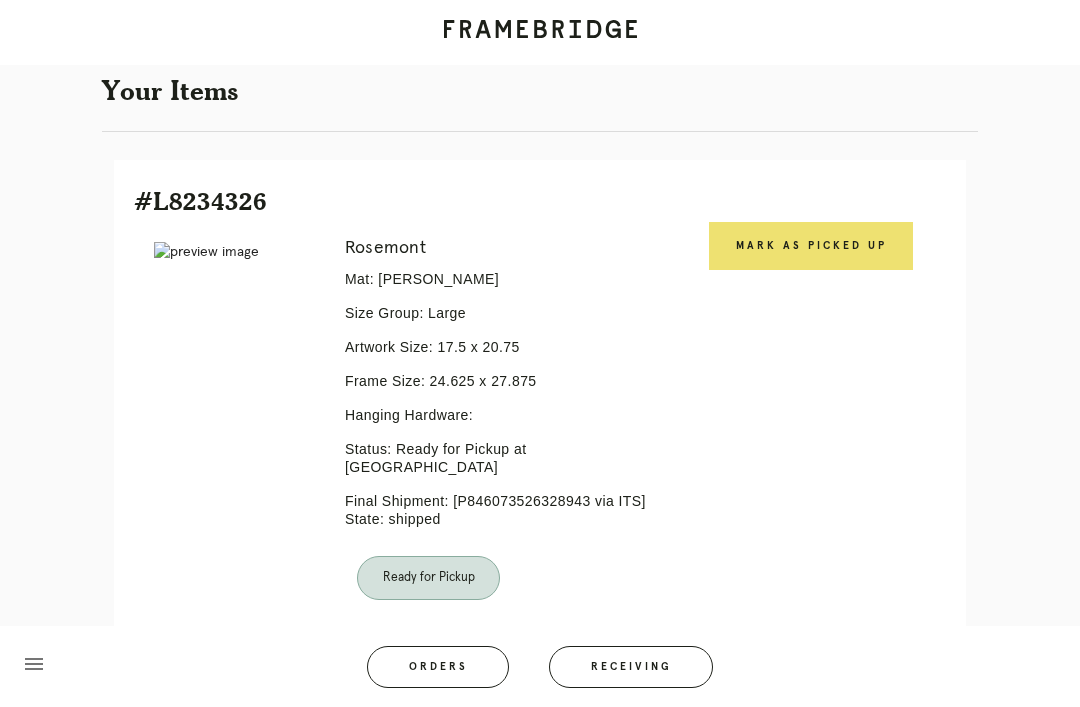 scroll, scrollTop: 620, scrollLeft: 0, axis: vertical 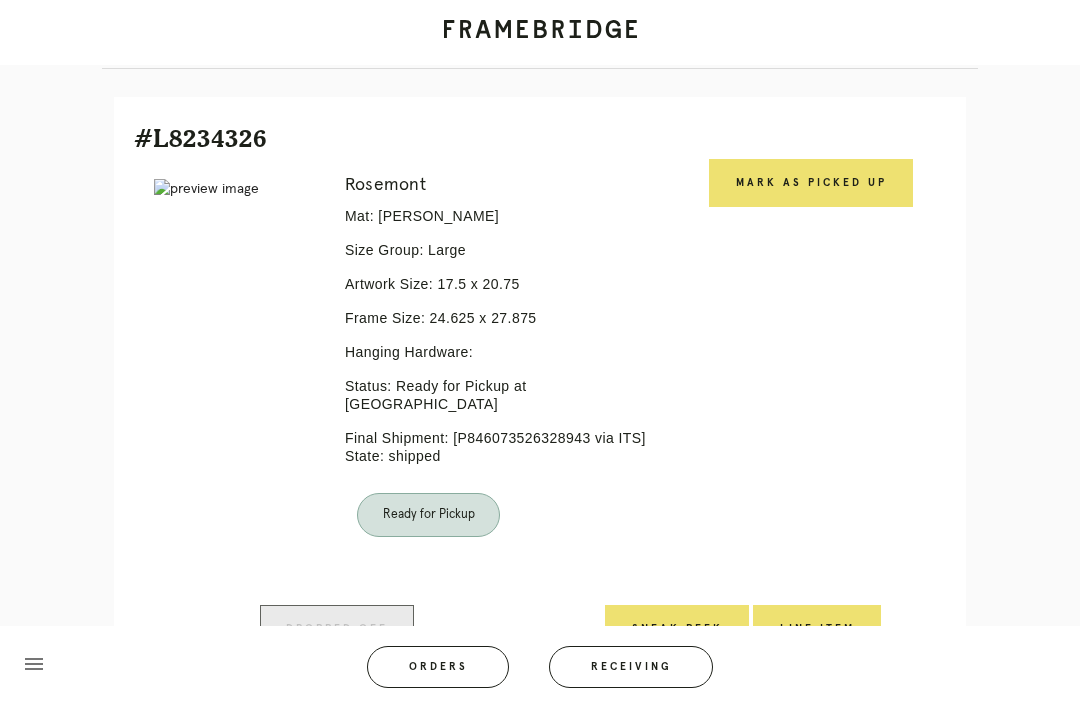 click on "Mark as Picked Up" at bounding box center [811, 183] 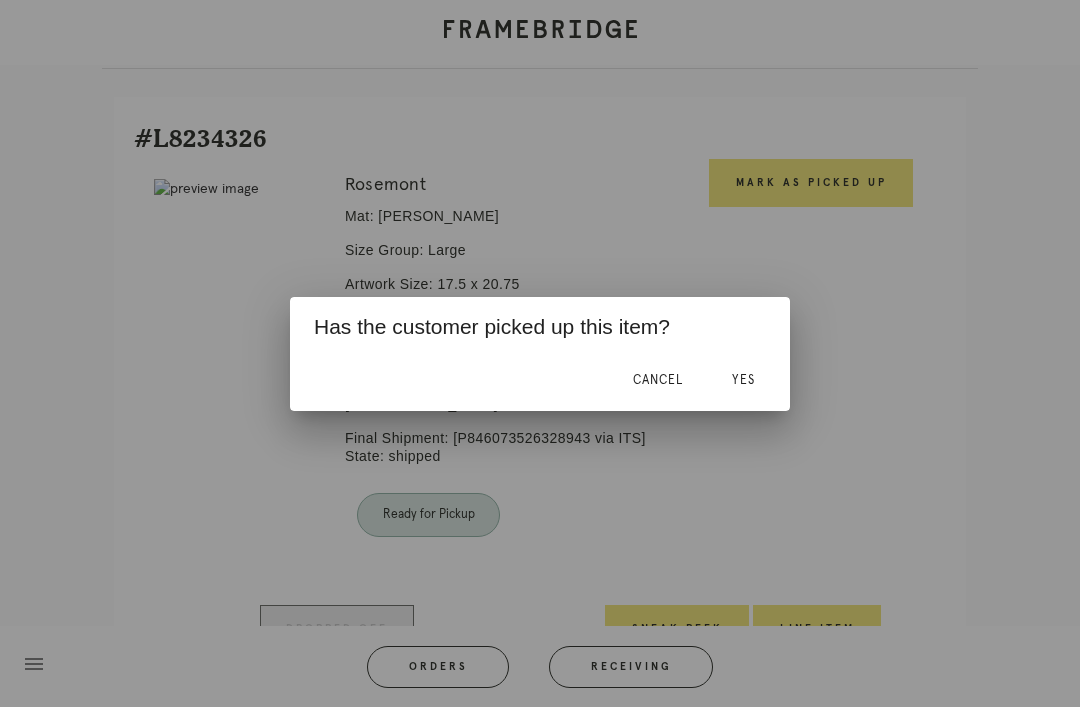 click on "Cancel" at bounding box center (658, 380) 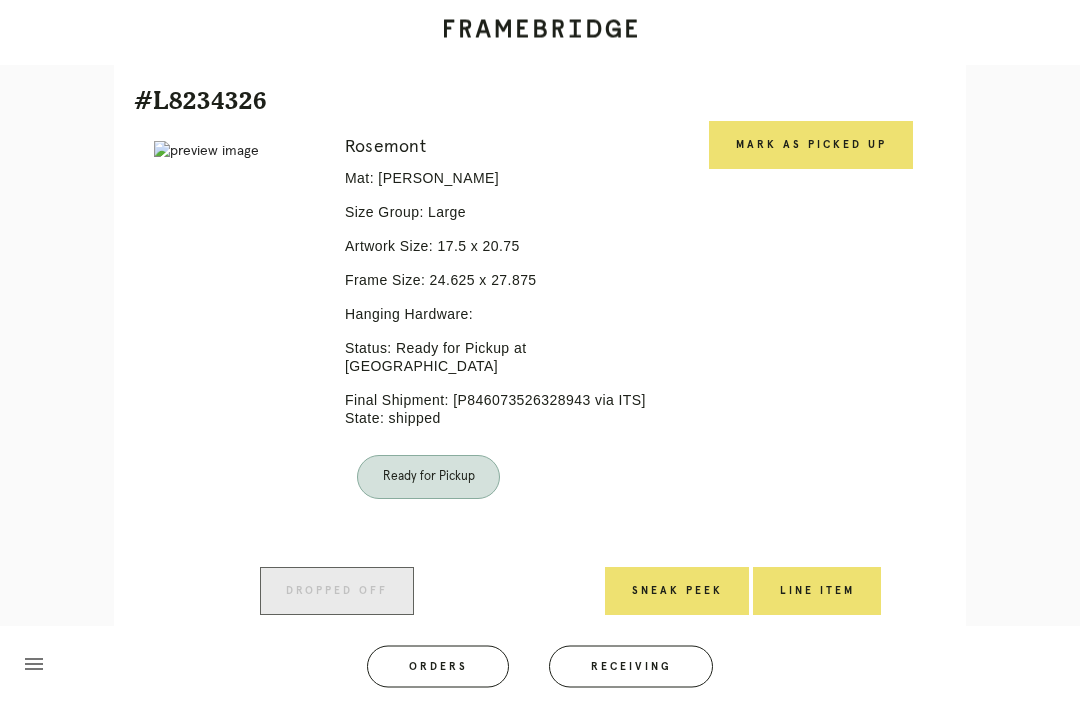 click on "Mark as Picked Up" at bounding box center [811, 146] 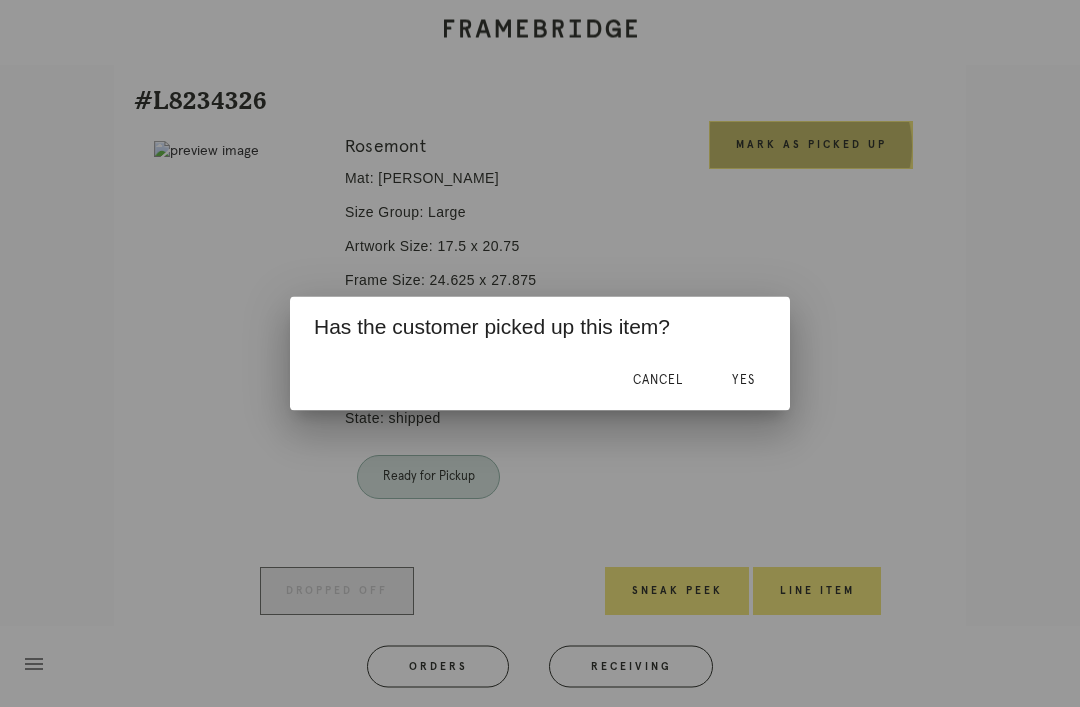 scroll, scrollTop: 658, scrollLeft: 0, axis: vertical 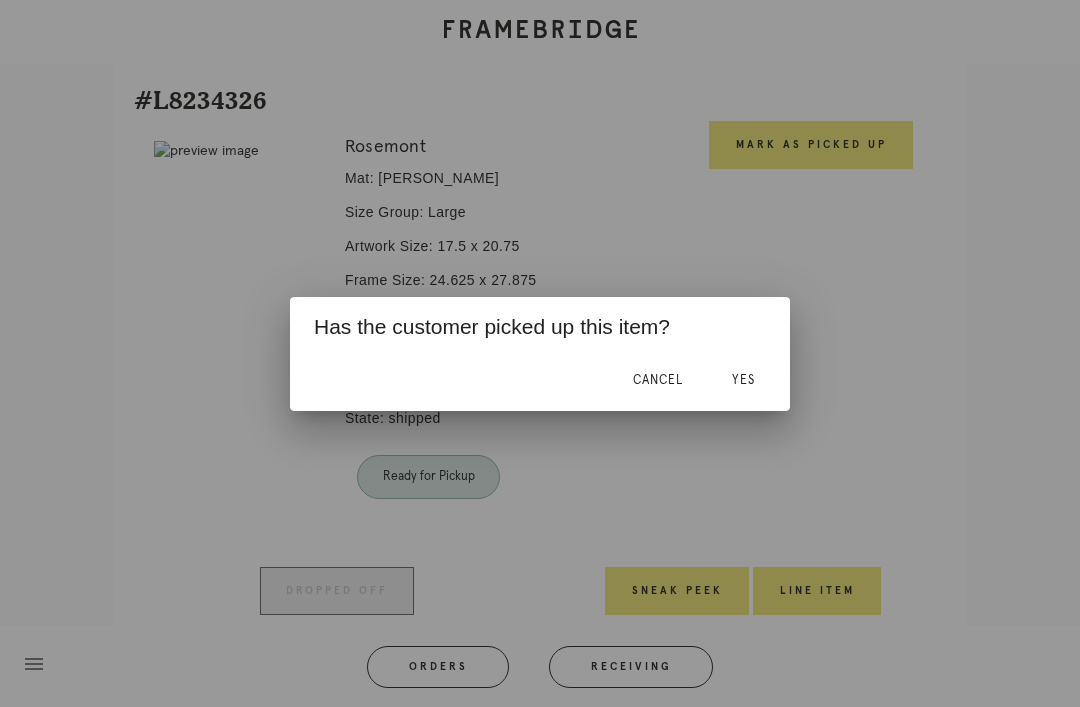 click on "Yes" at bounding box center [743, 380] 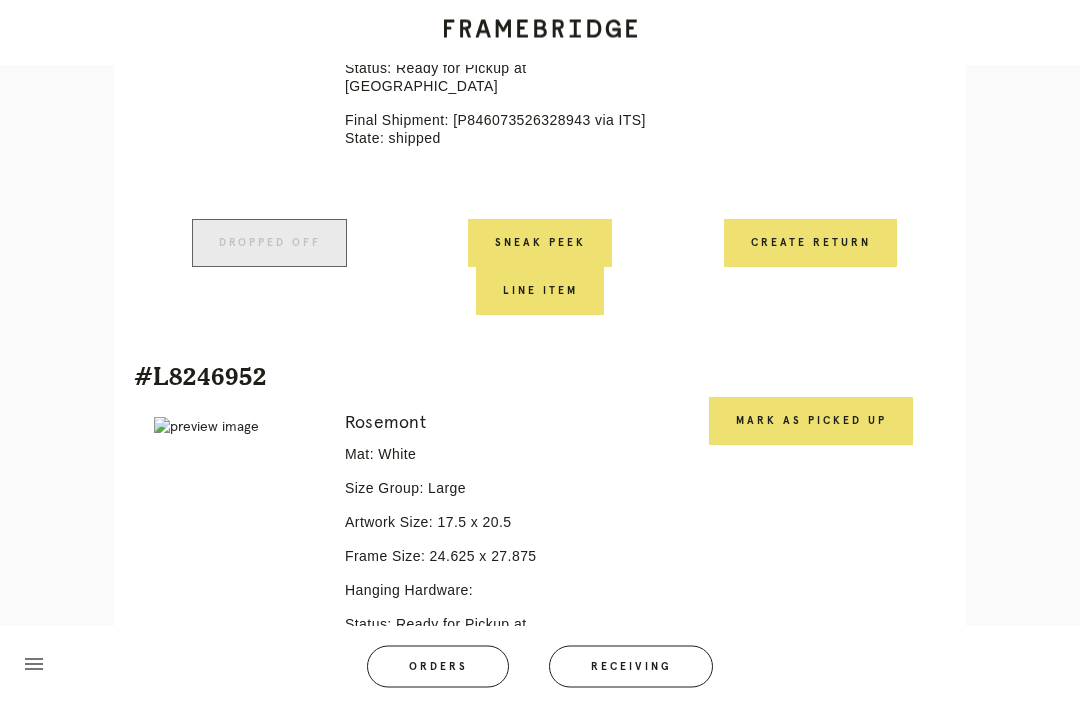 click on "Mark as Picked Up" at bounding box center (811, 422) 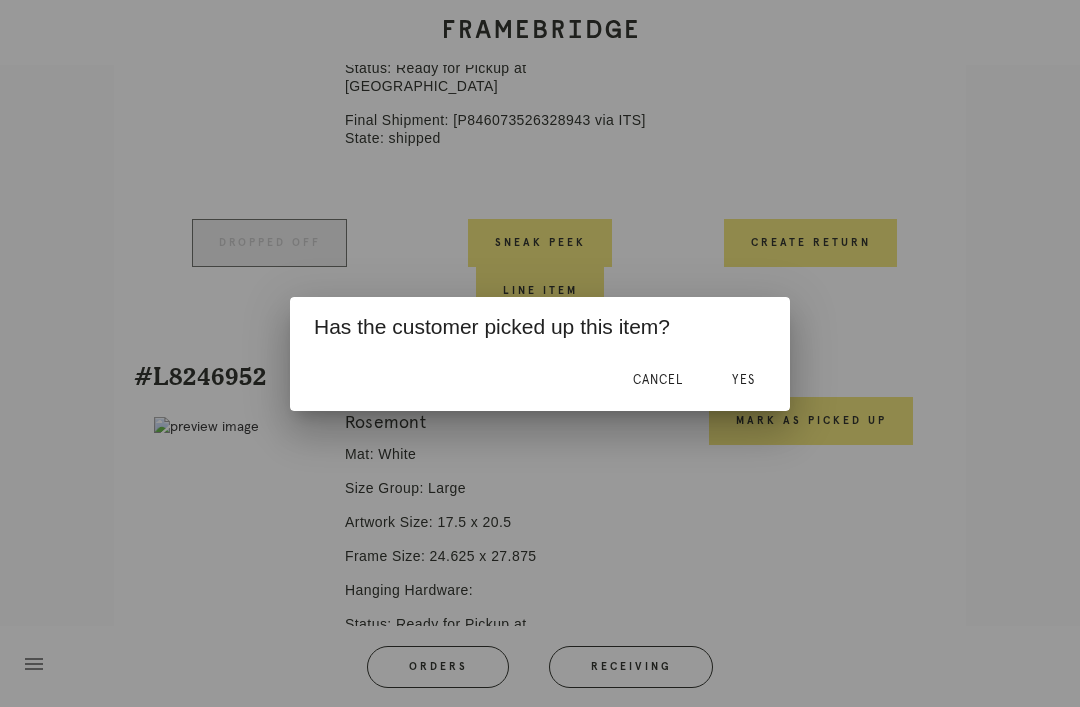 click on "Yes" at bounding box center [743, 380] 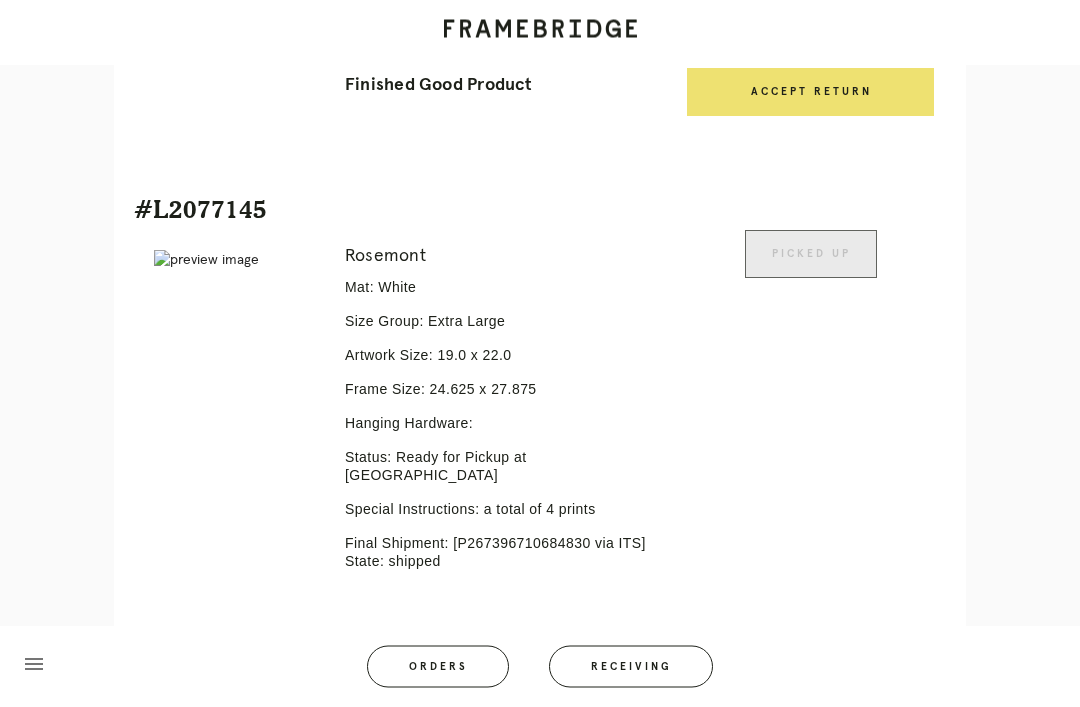scroll, scrollTop: 2412, scrollLeft: 0, axis: vertical 